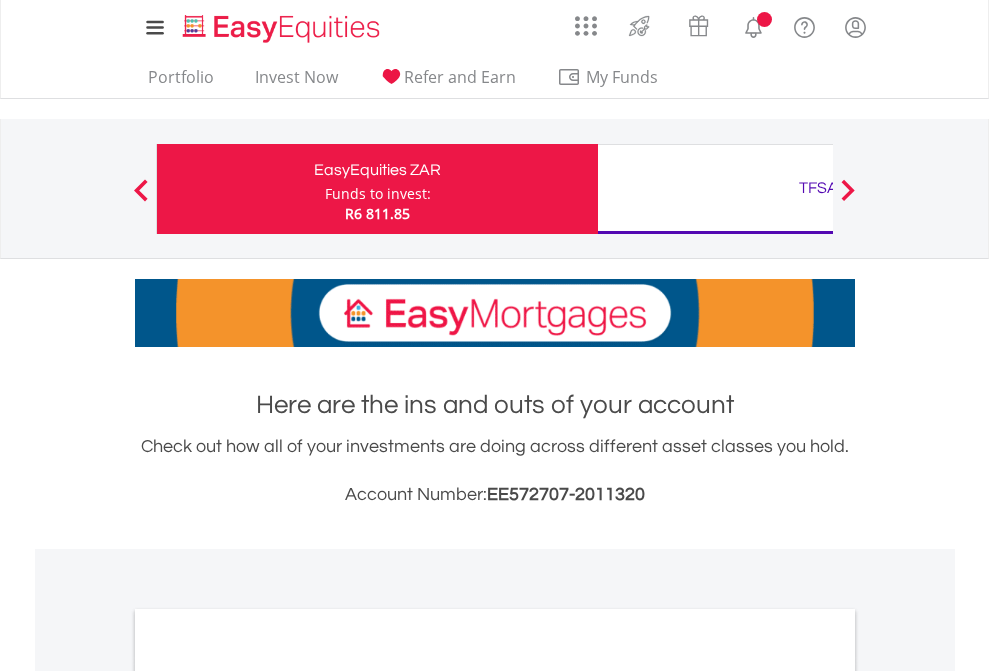 scroll, scrollTop: 0, scrollLeft: 0, axis: both 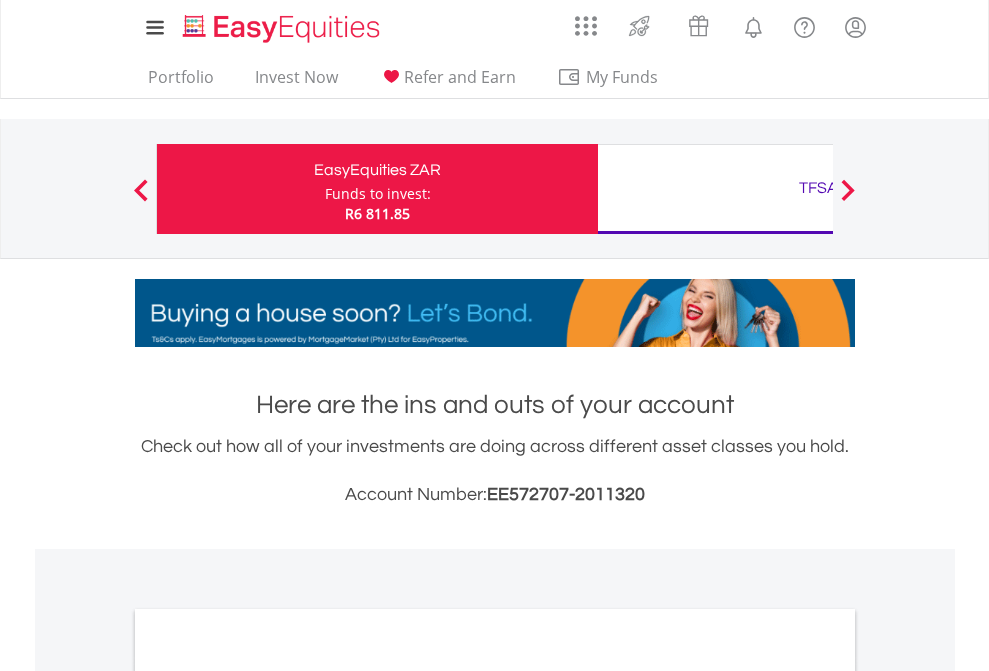 click on "Funds to invest:" at bounding box center (378, 194) 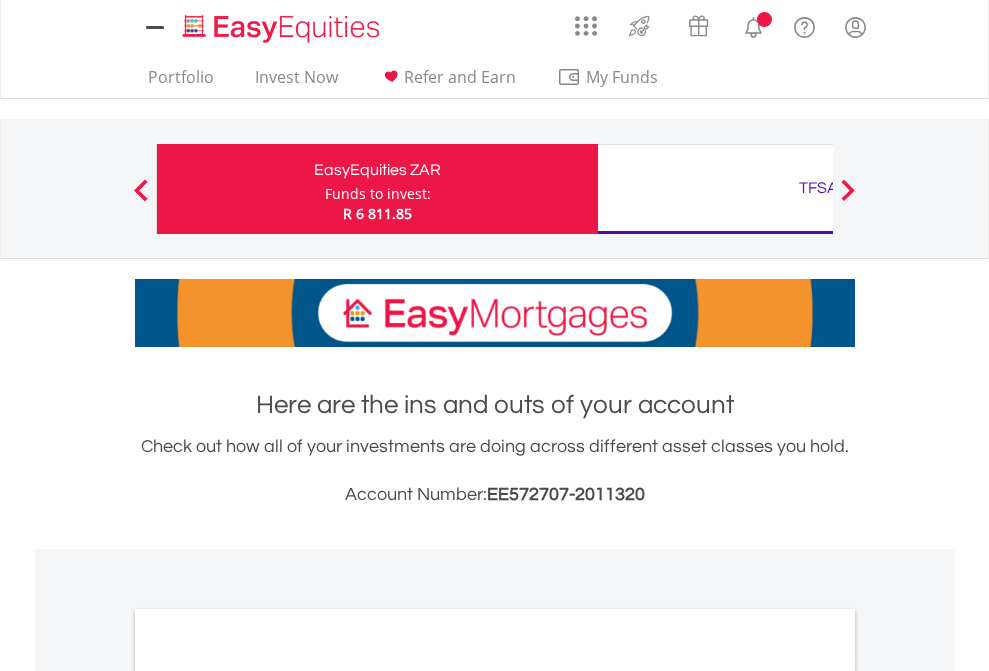scroll, scrollTop: 0, scrollLeft: 0, axis: both 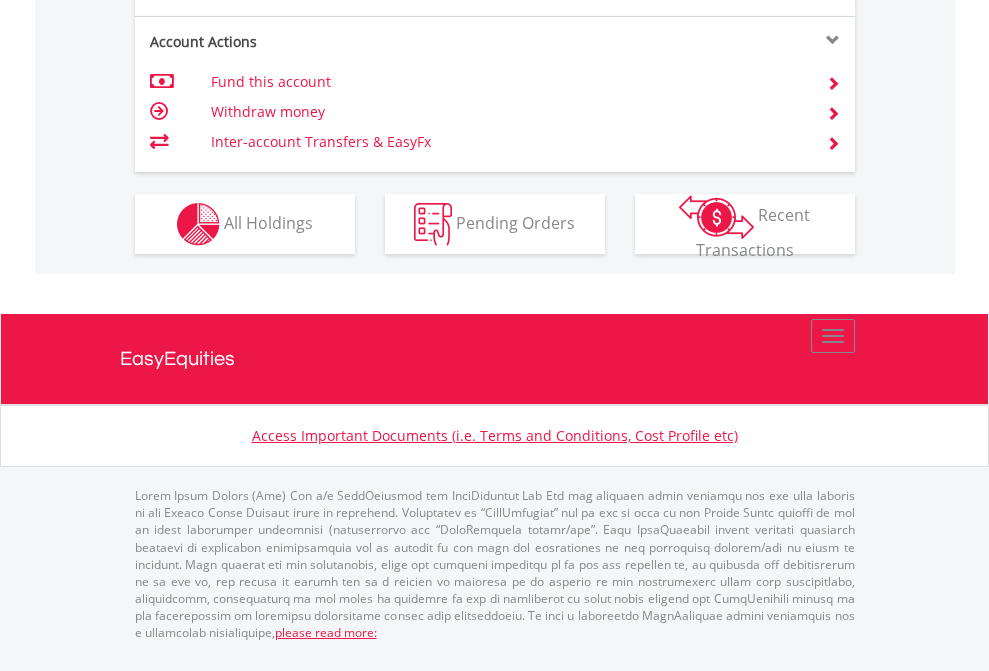 click on "Investment types" at bounding box center [706, -337] 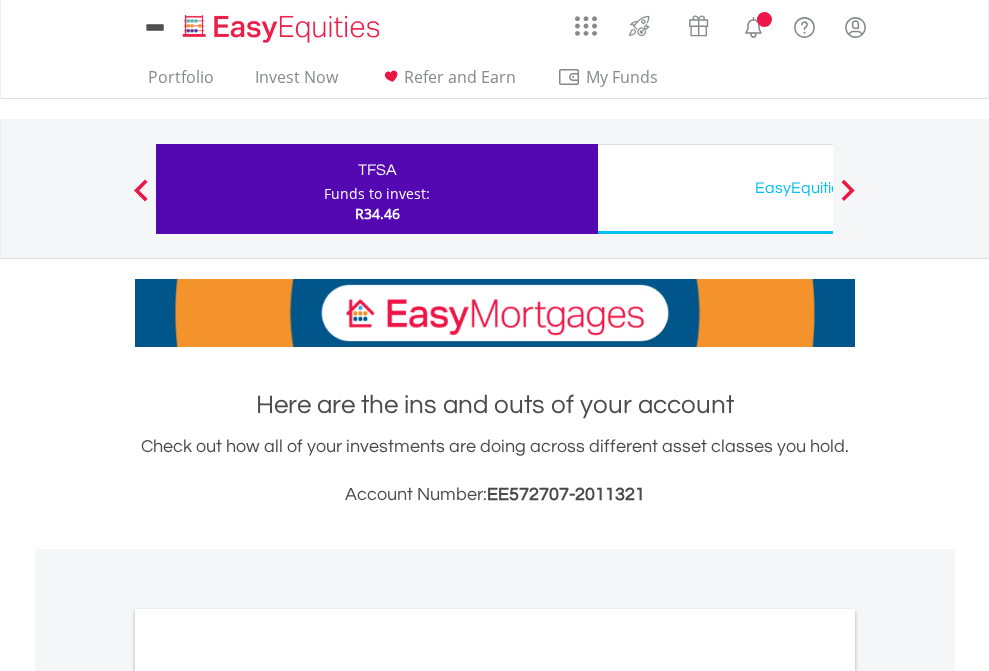 scroll, scrollTop: 0, scrollLeft: 0, axis: both 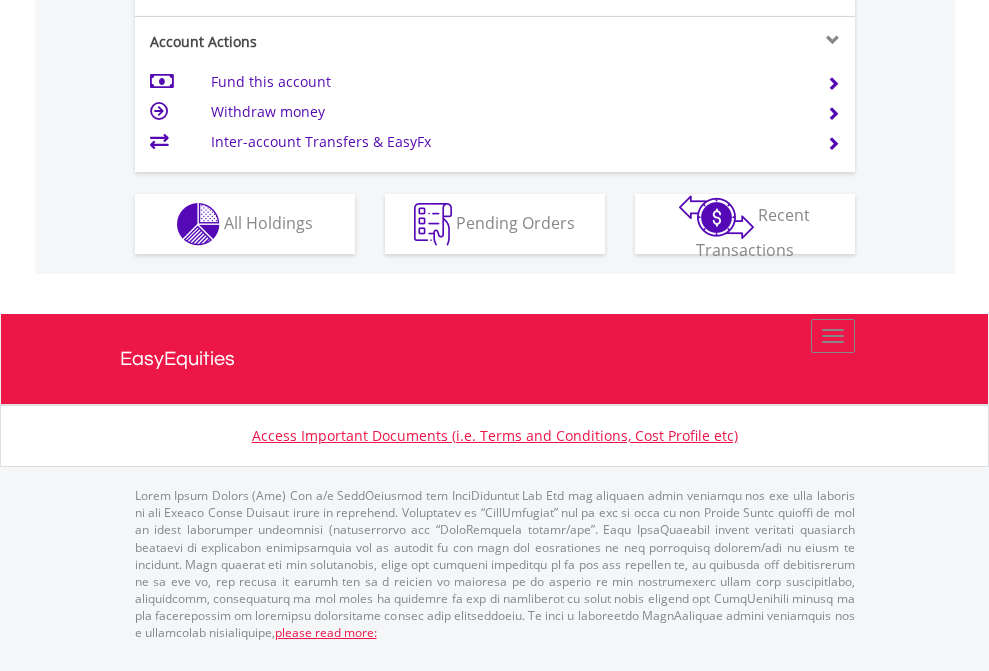 click on "Investment types" at bounding box center [706, -337] 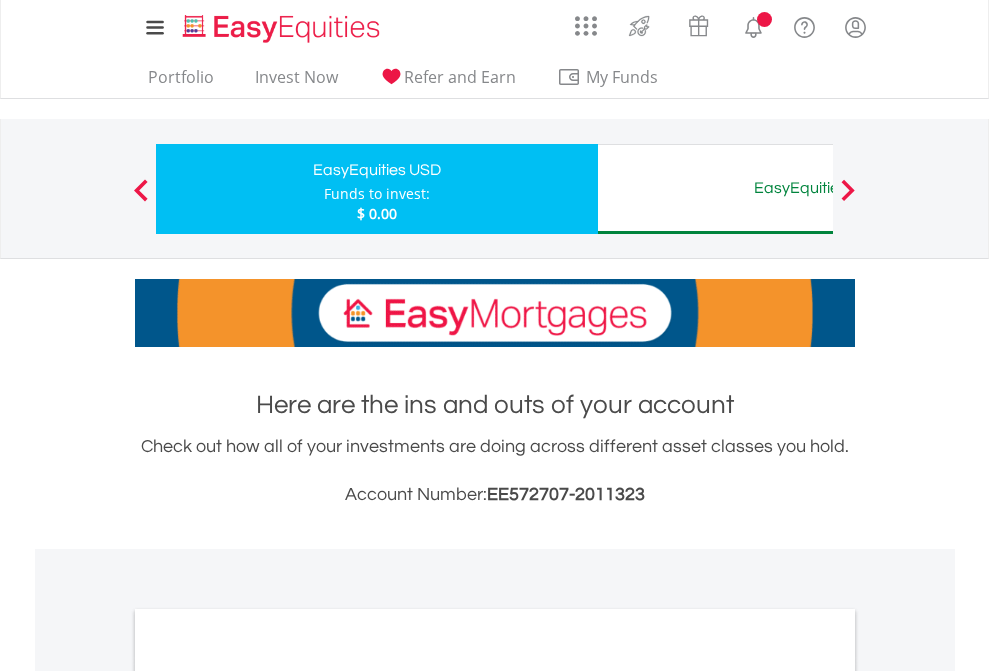 scroll, scrollTop: 0, scrollLeft: 0, axis: both 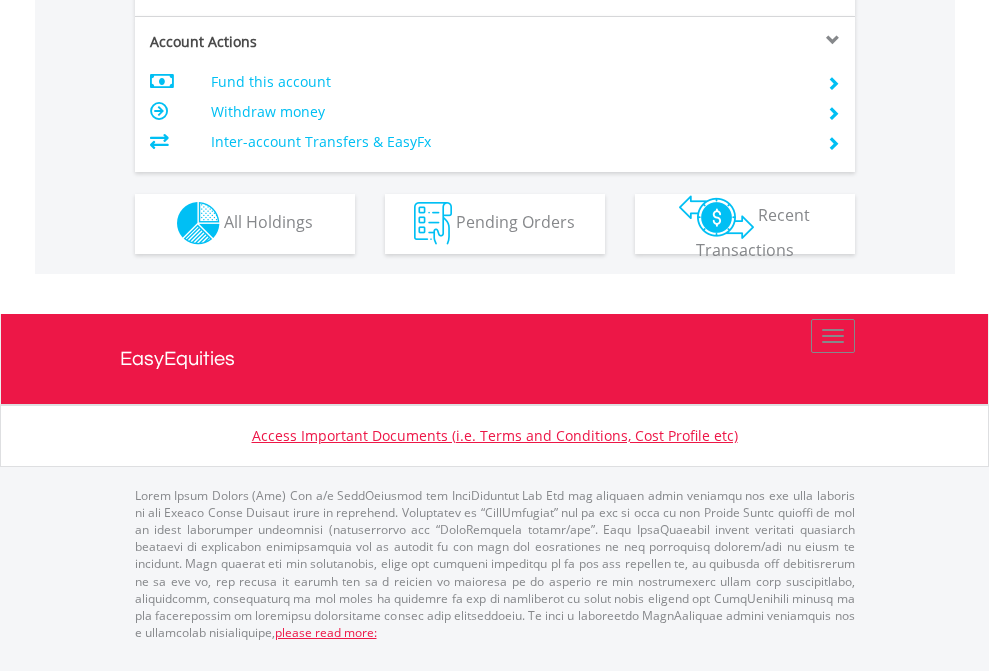 click on "Investment types" at bounding box center (706, -353) 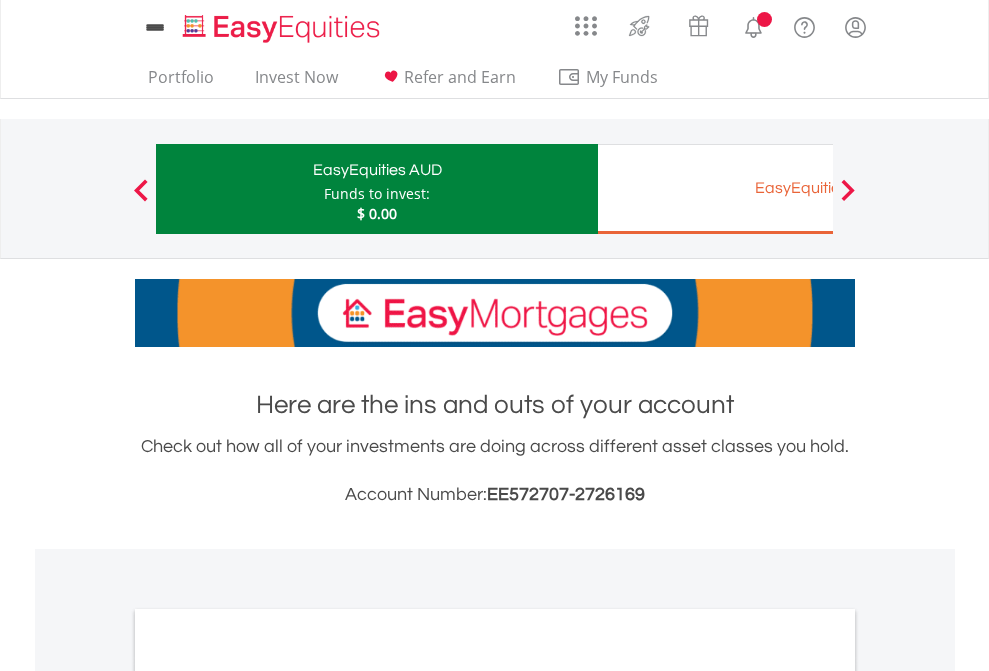 scroll, scrollTop: 0, scrollLeft: 0, axis: both 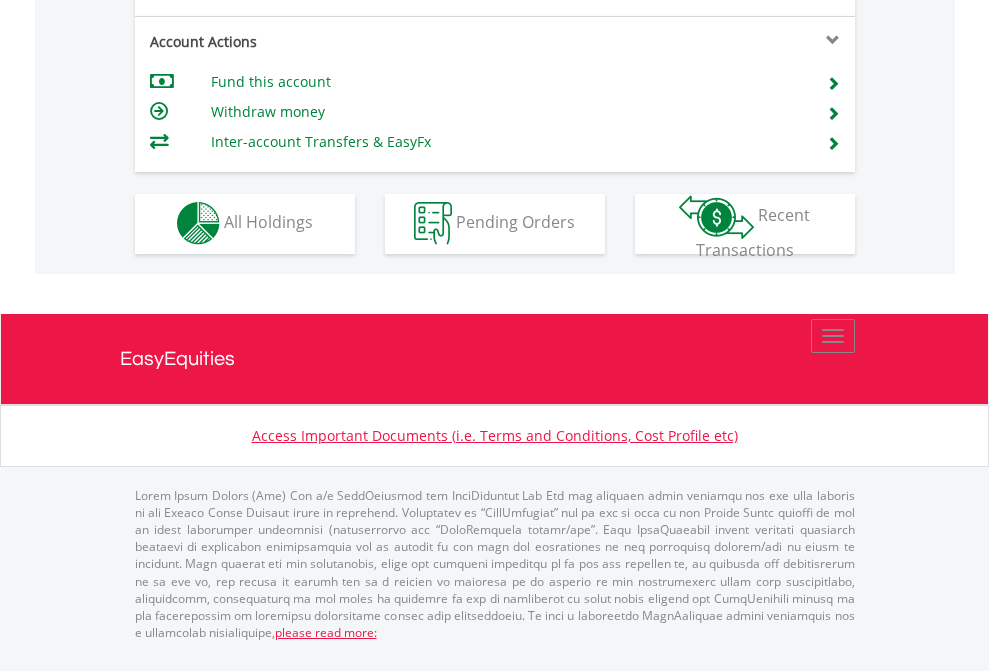 click on "Investment types" at bounding box center [706, -353] 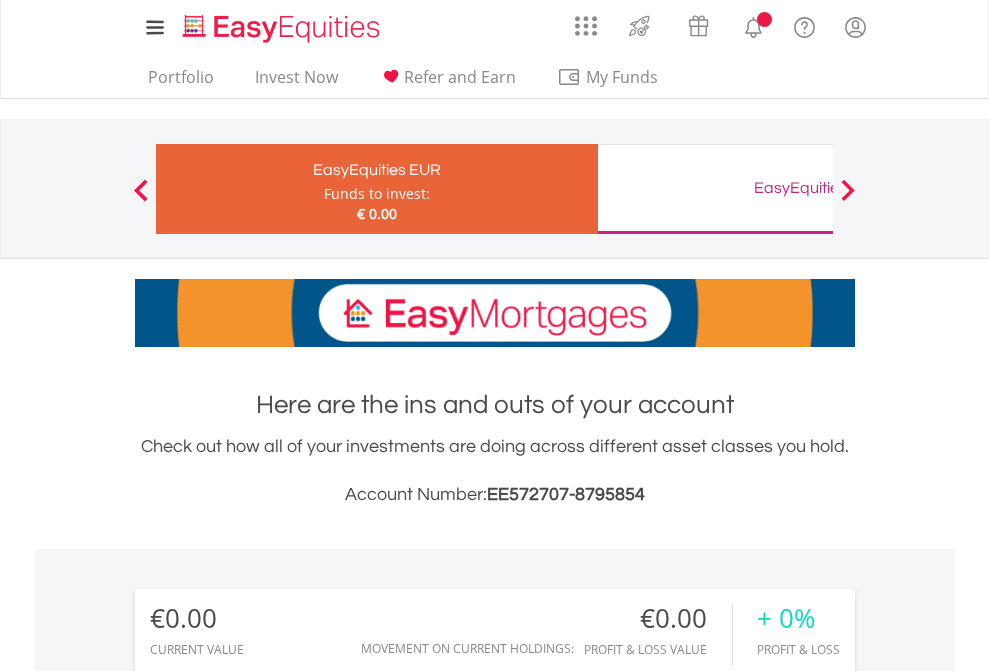 scroll, scrollTop: 0, scrollLeft: 0, axis: both 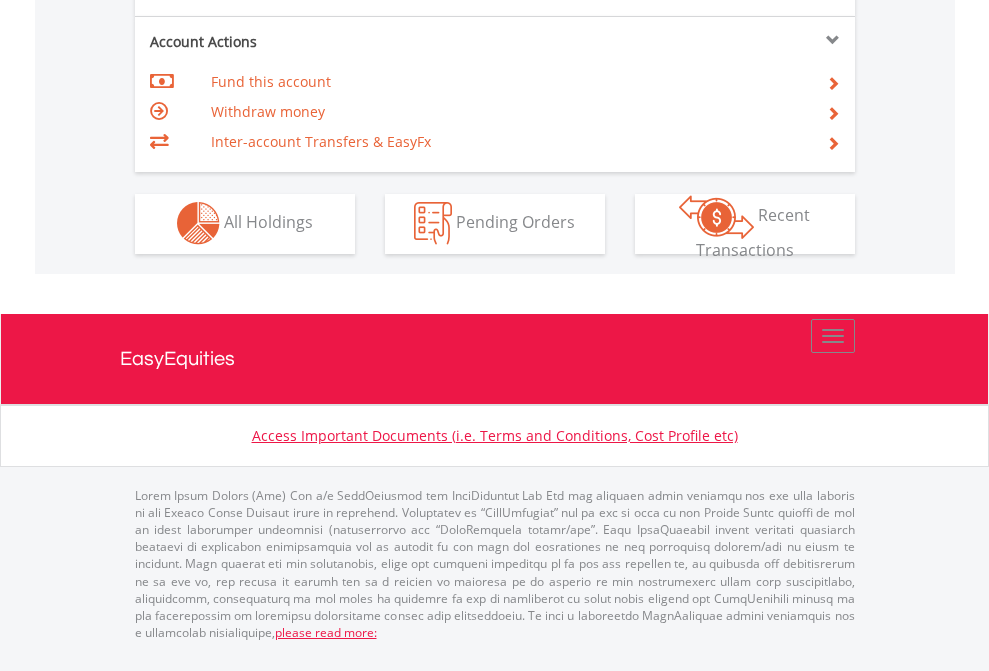 click on "Investment types" at bounding box center (706, -353) 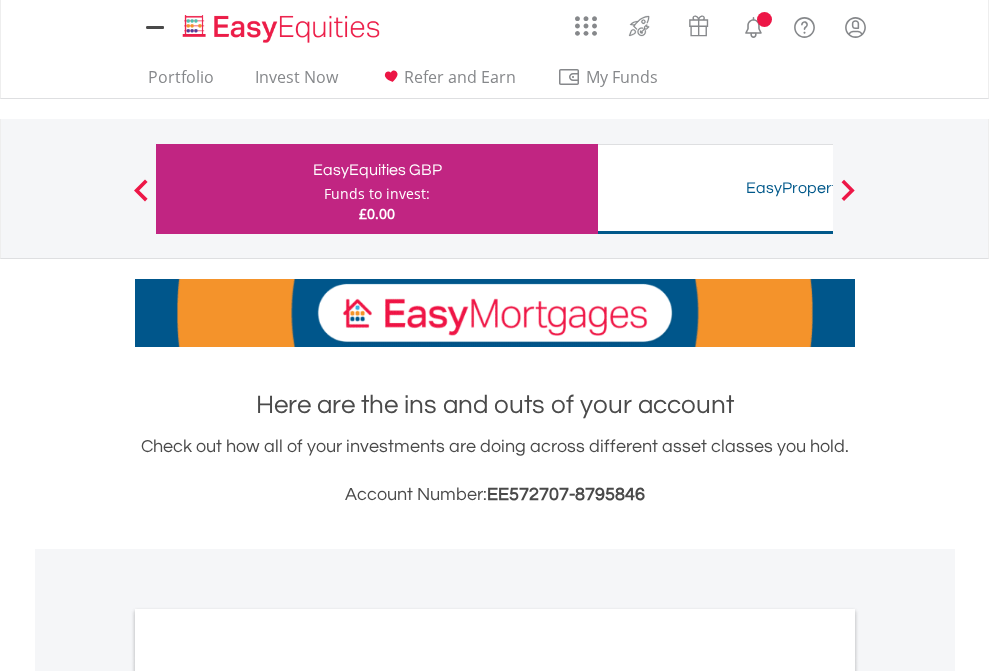 scroll, scrollTop: 0, scrollLeft: 0, axis: both 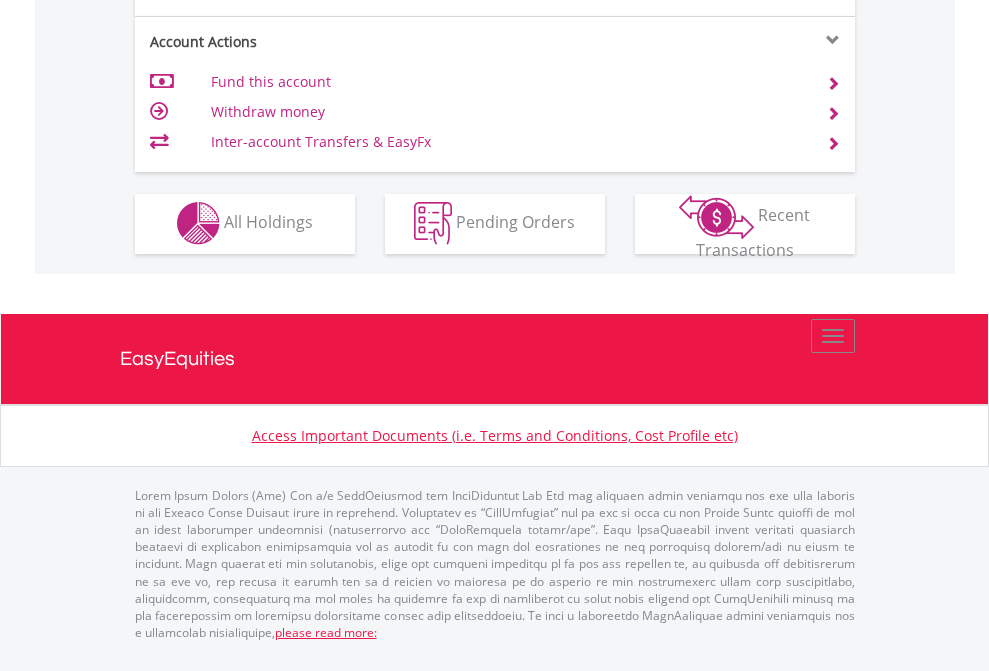 click on "Investment types" at bounding box center [706, -353] 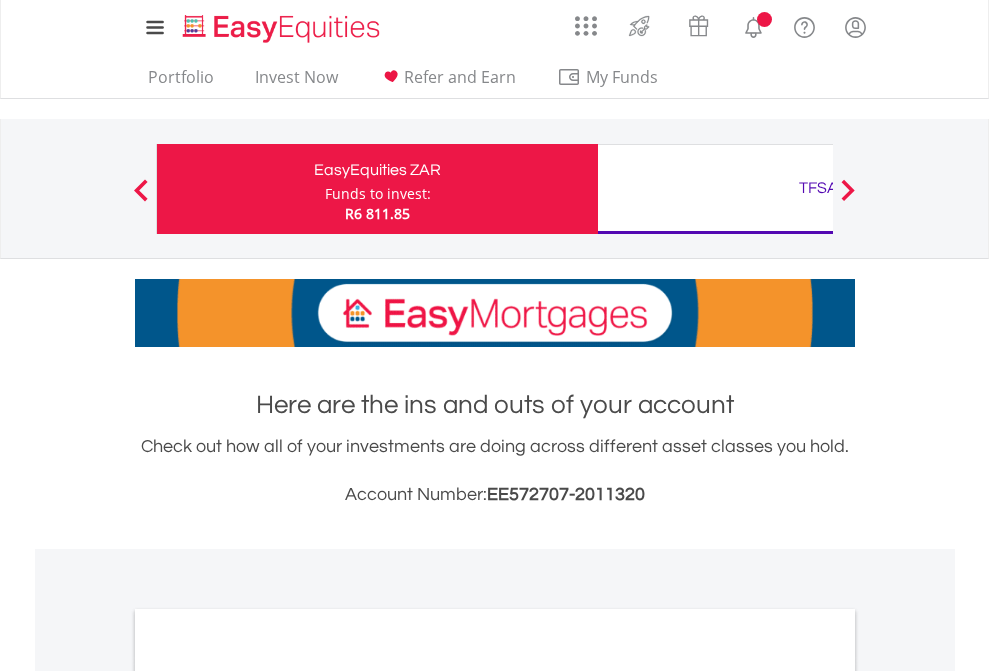 scroll, scrollTop: 0, scrollLeft: 0, axis: both 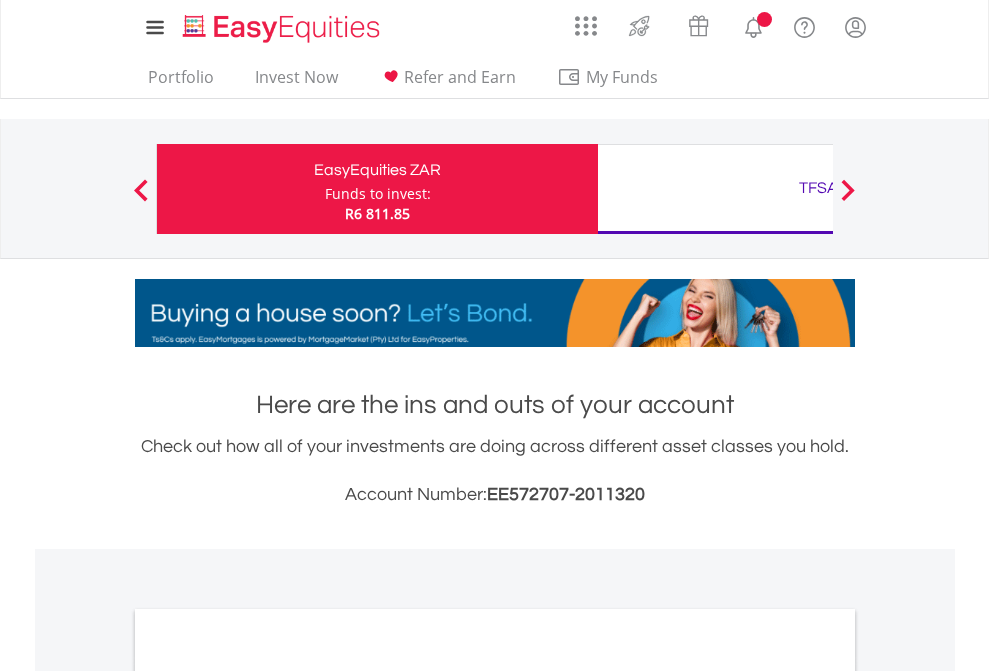 click on "All Holdings" at bounding box center [268, 1096] 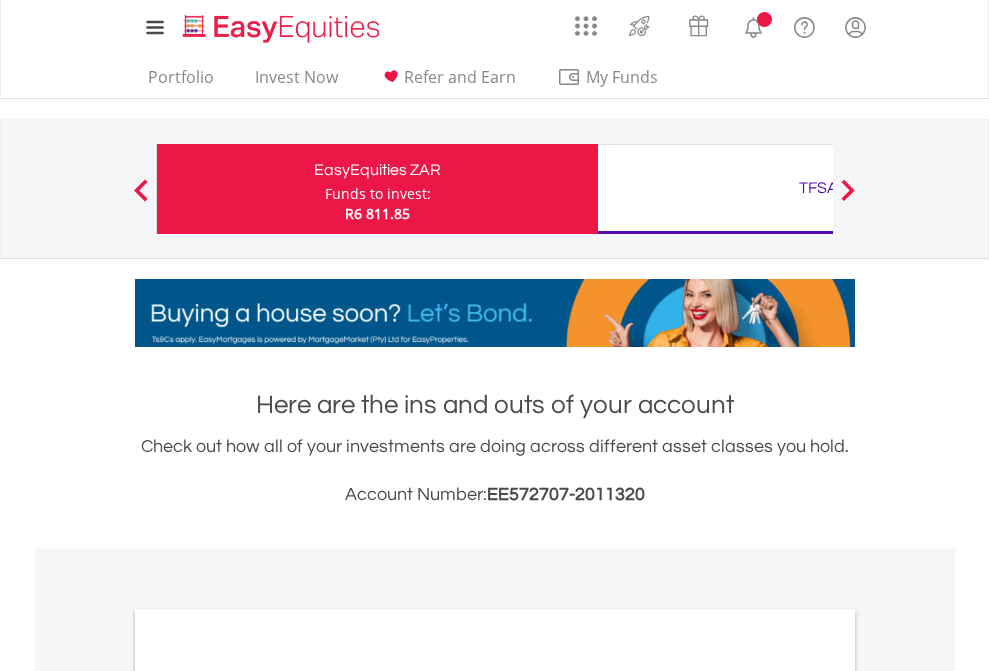 scroll, scrollTop: 1202, scrollLeft: 0, axis: vertical 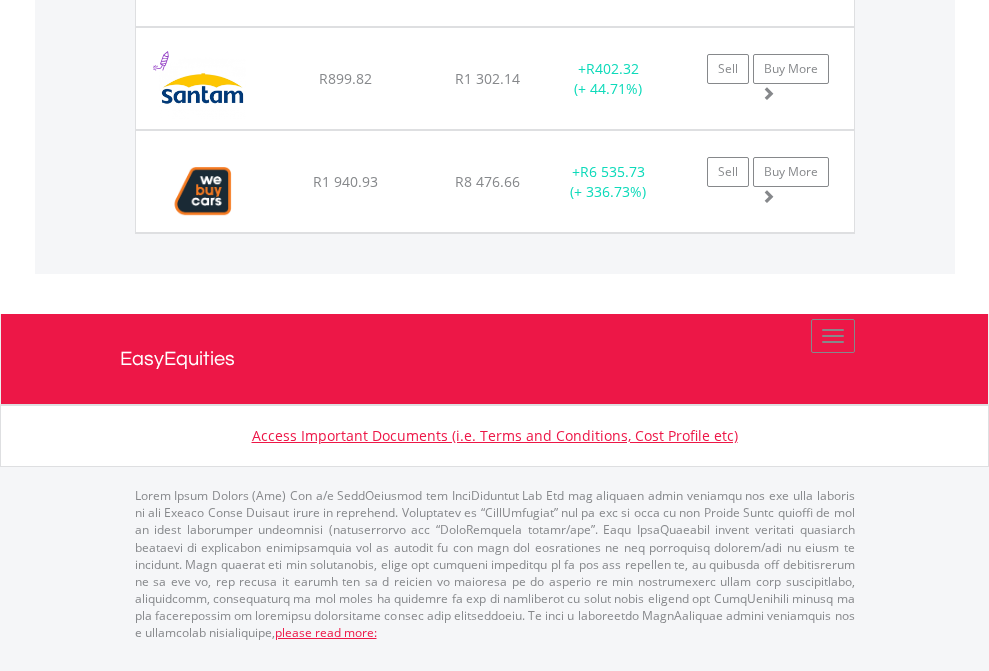 click on "TFSA" at bounding box center [818, -1380] 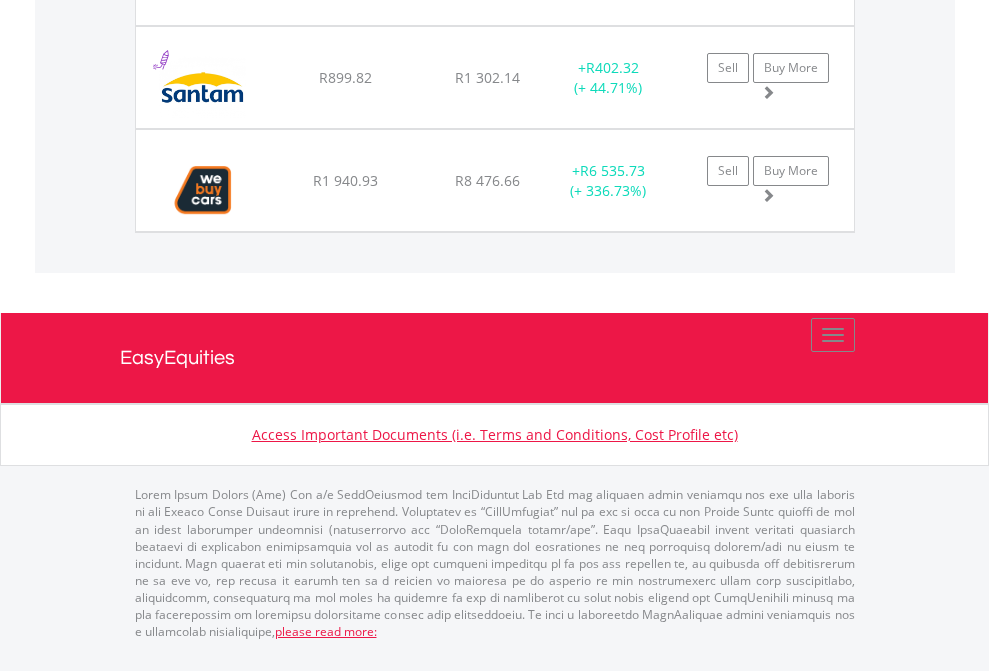 scroll, scrollTop: 144, scrollLeft: 0, axis: vertical 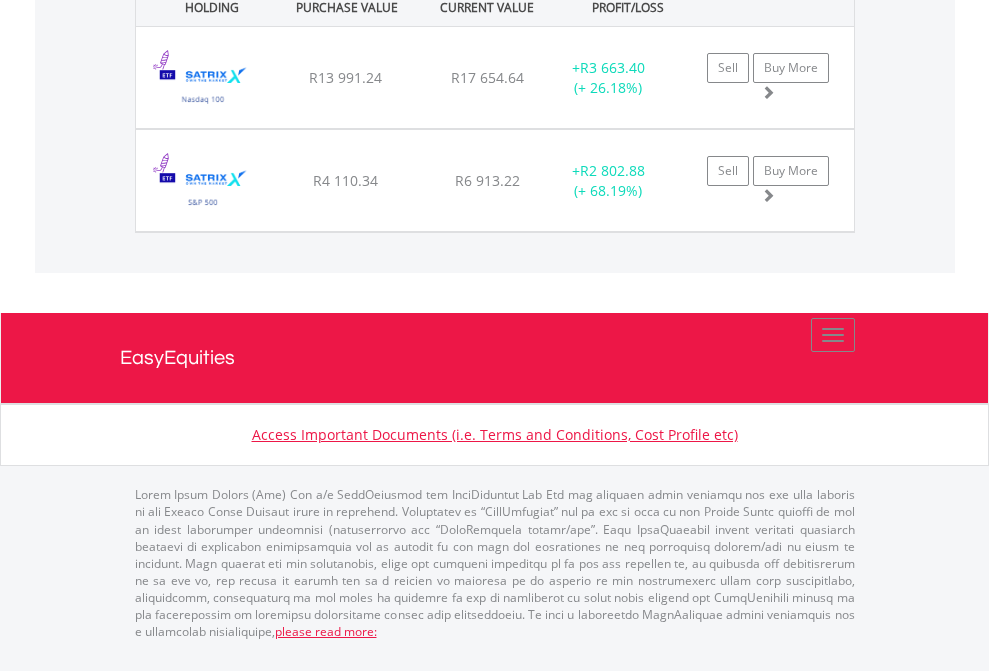 click on "EasyEquities USD" at bounding box center [818, -1522] 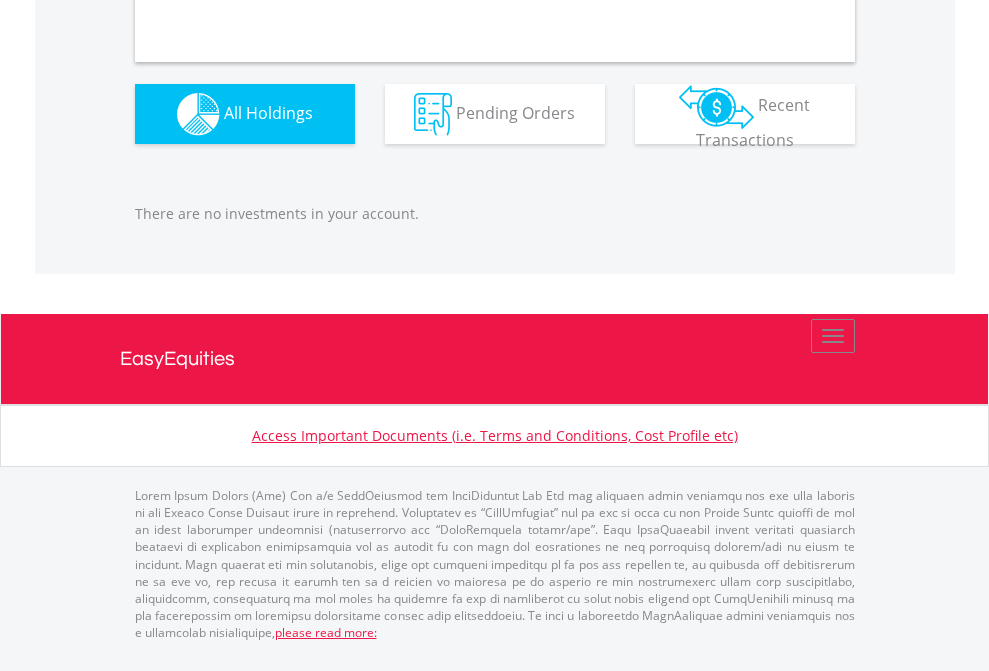scroll, scrollTop: 1980, scrollLeft: 0, axis: vertical 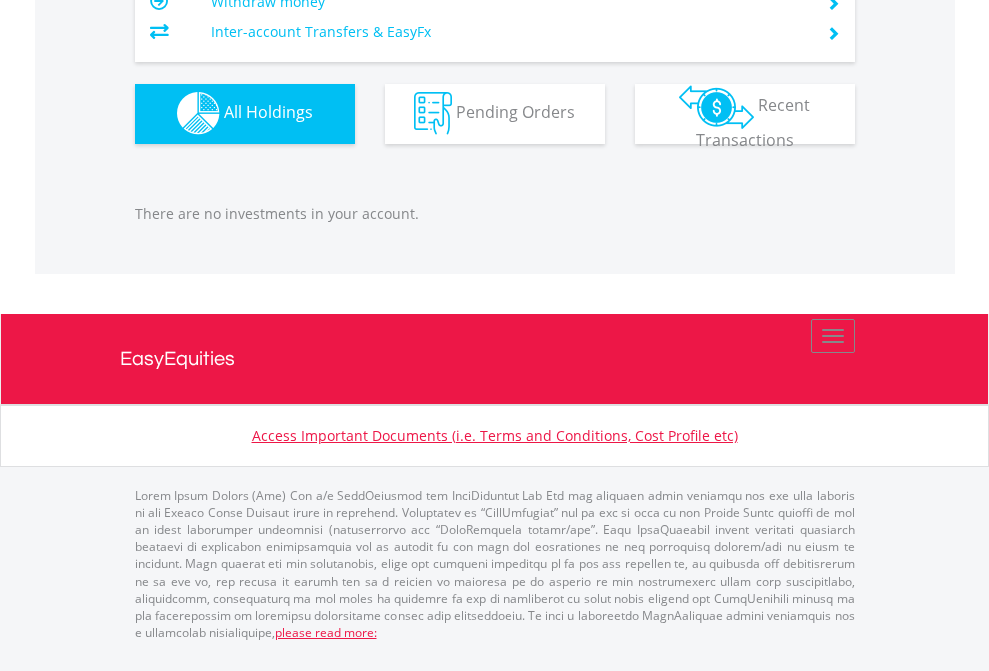 click on "EasyEquities AUD" at bounding box center [818, -1142] 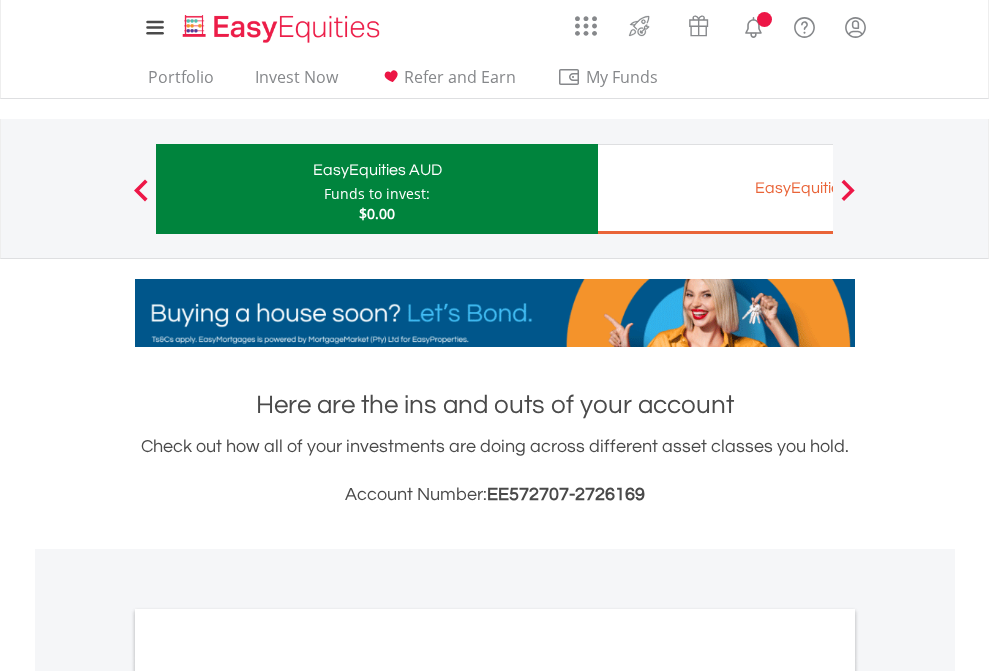 scroll, scrollTop: 0, scrollLeft: 0, axis: both 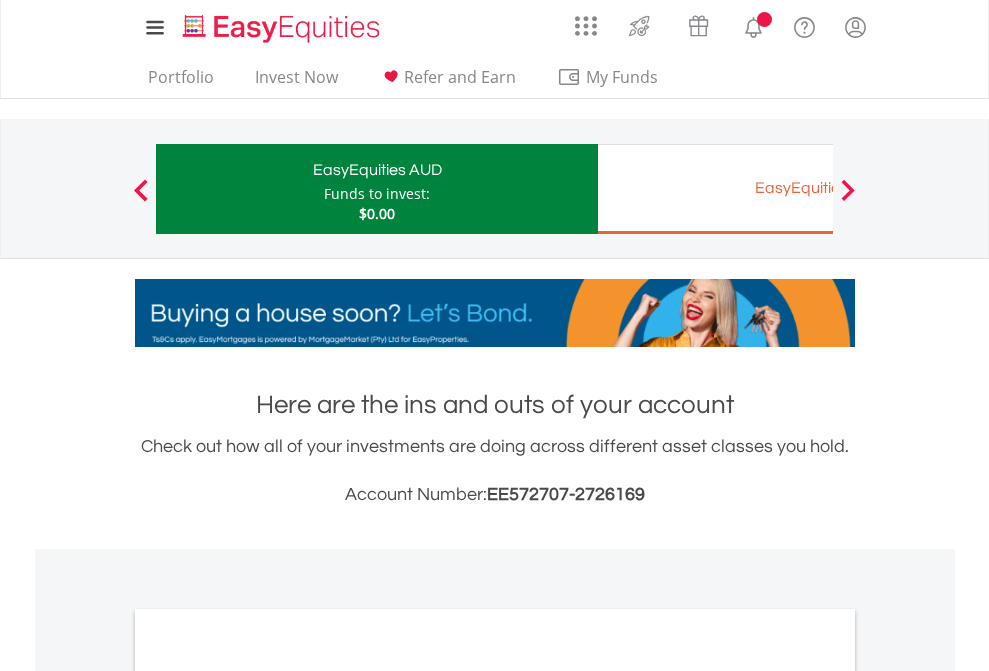 click on "All Holdings" at bounding box center [268, 1096] 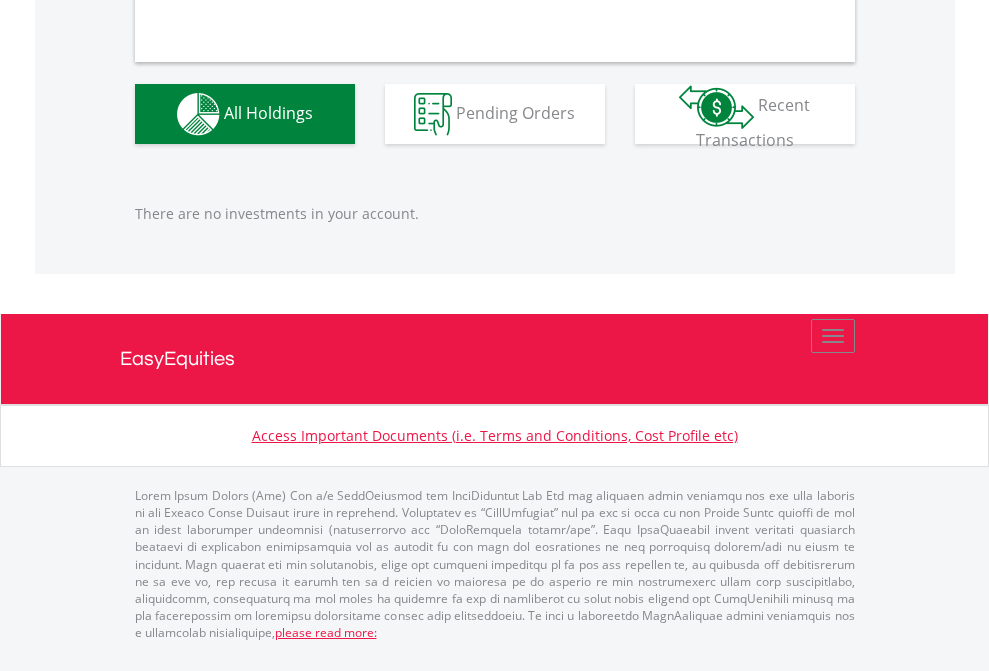scroll, scrollTop: 1980, scrollLeft: 0, axis: vertical 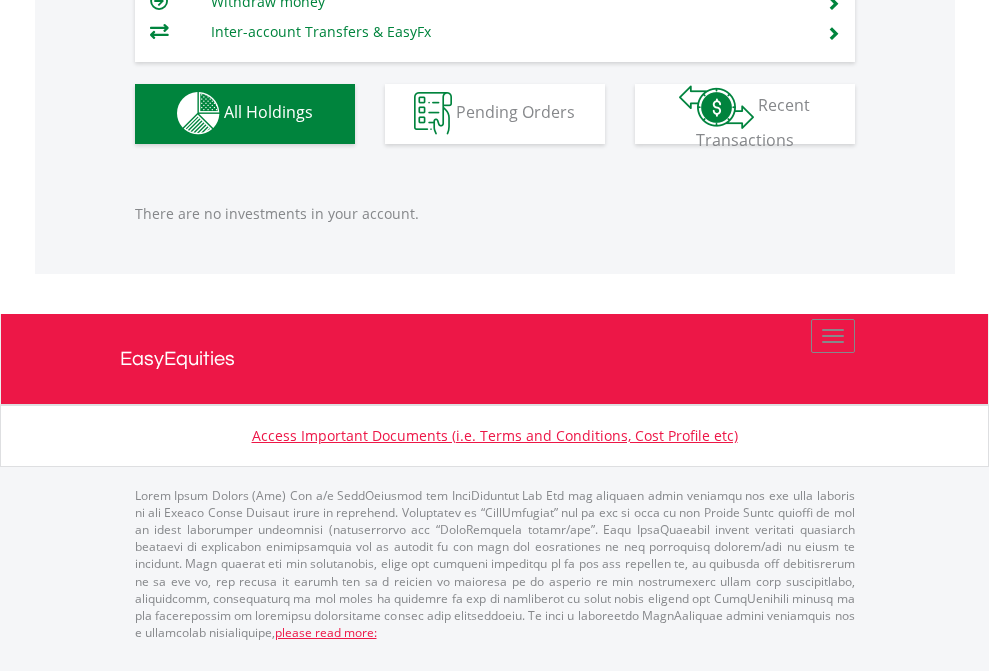 click on "EasyEquities EUR" at bounding box center (818, -1142) 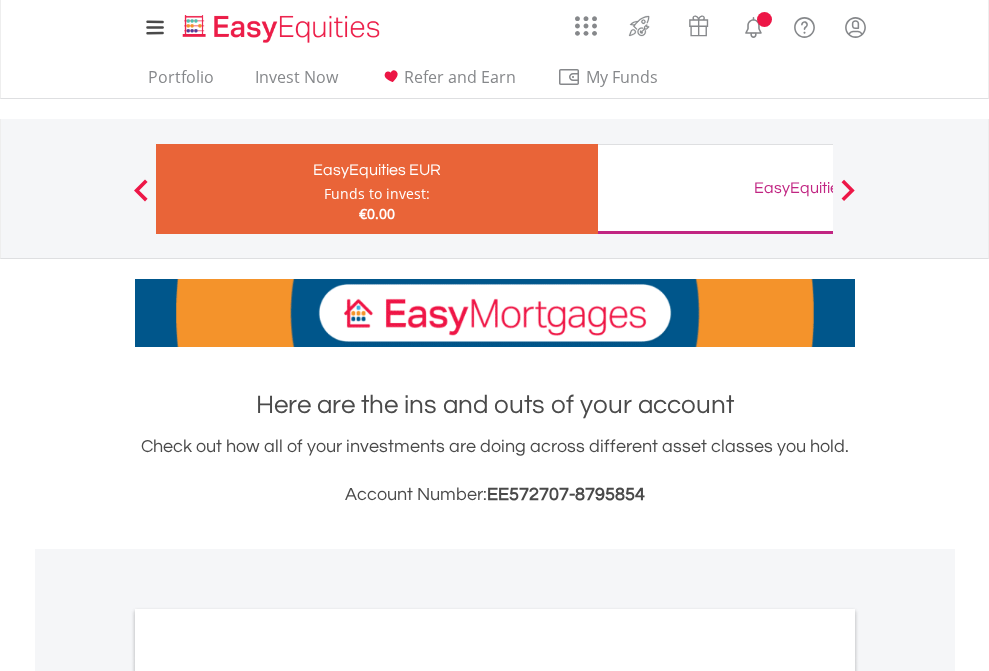 scroll, scrollTop: 0, scrollLeft: 0, axis: both 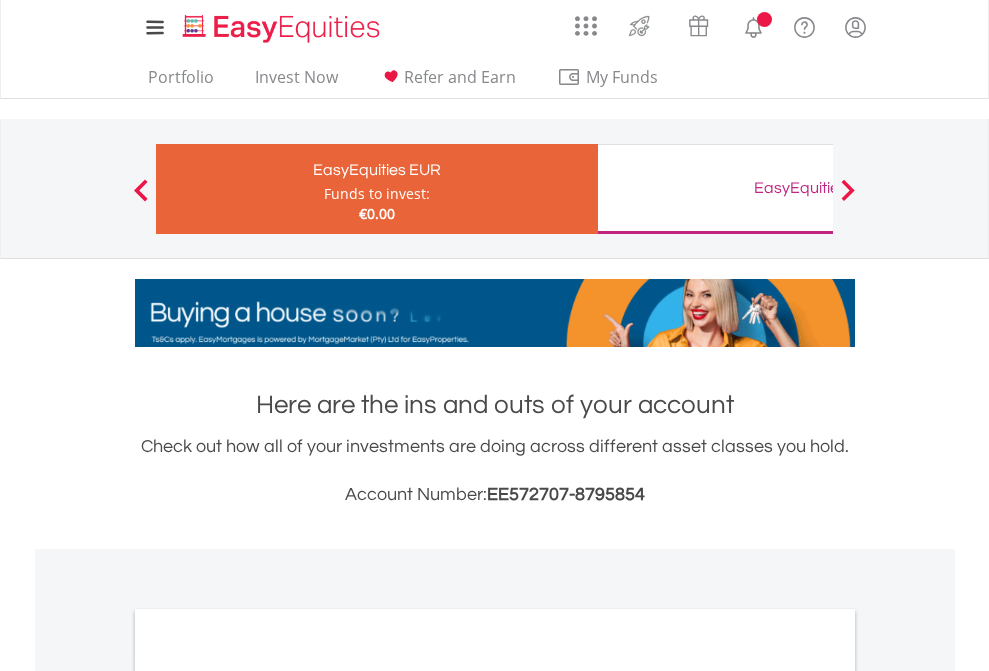 click on "All Holdings" at bounding box center (268, 1096) 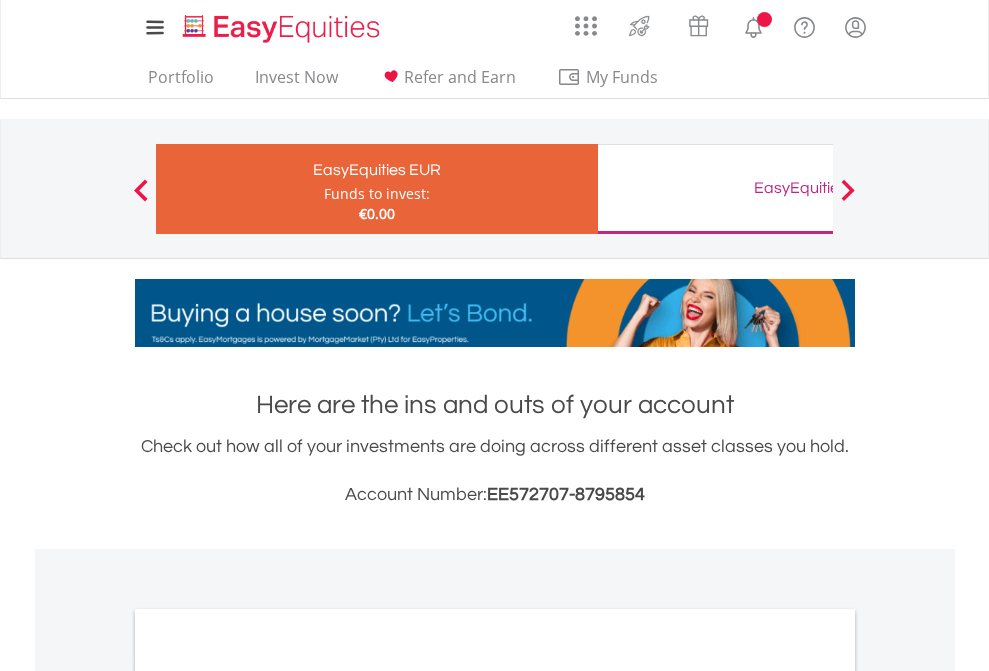 scroll, scrollTop: 1202, scrollLeft: 0, axis: vertical 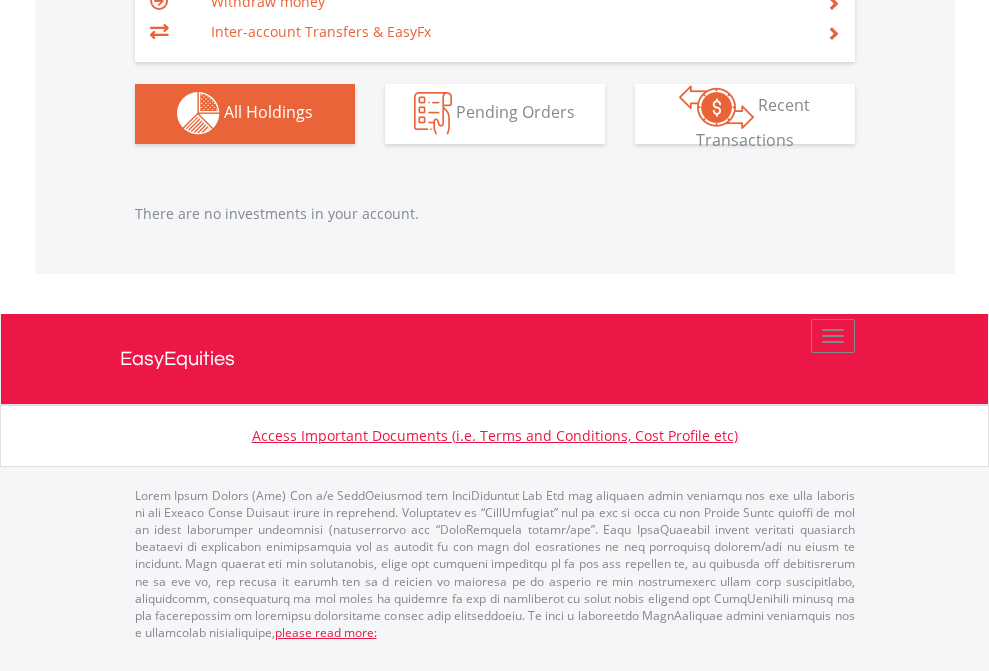 click on "EasyEquities GBP" at bounding box center [818, -1142] 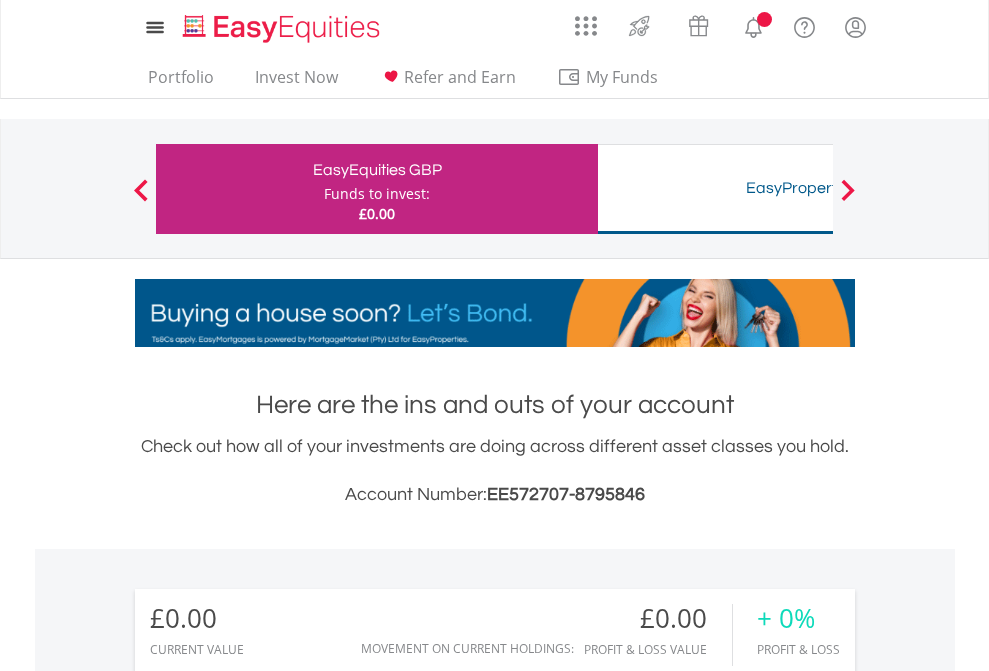 scroll, scrollTop: 1486, scrollLeft: 0, axis: vertical 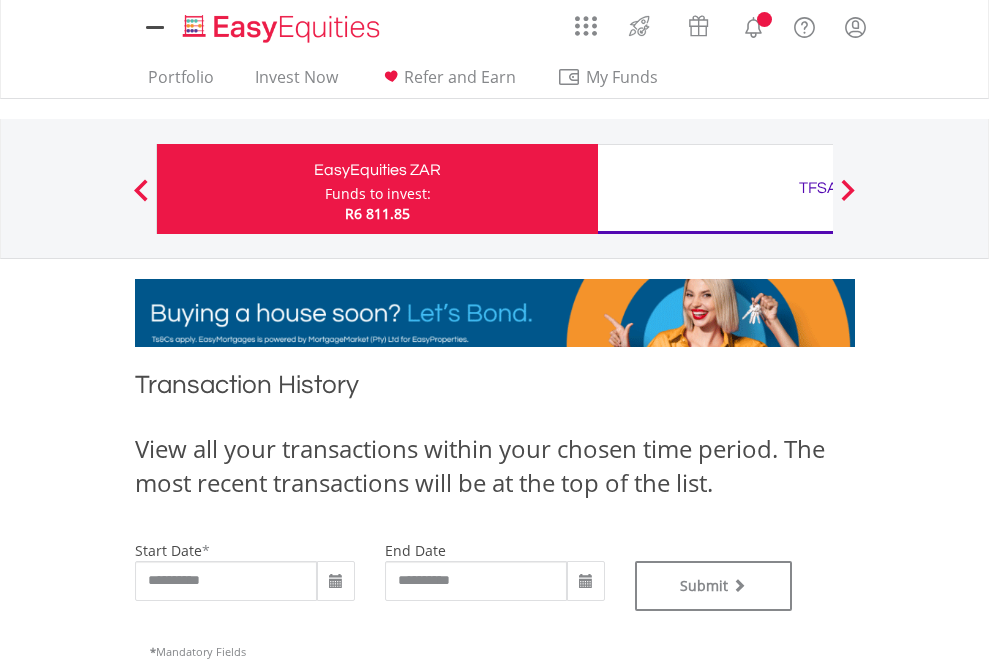 click on "TFSA" at bounding box center [818, 188] 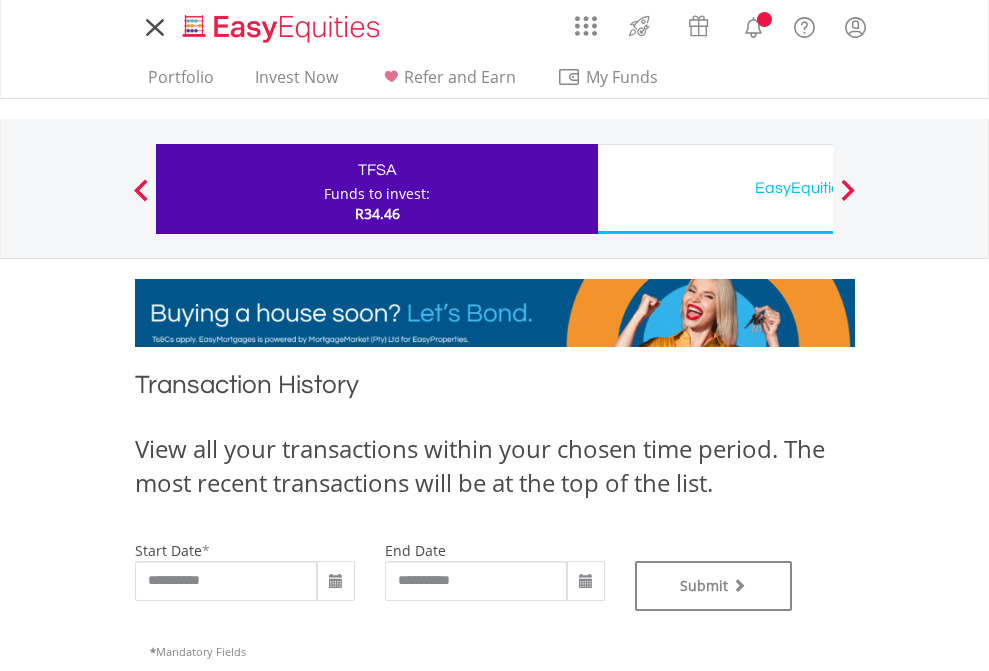 scroll, scrollTop: 0, scrollLeft: 0, axis: both 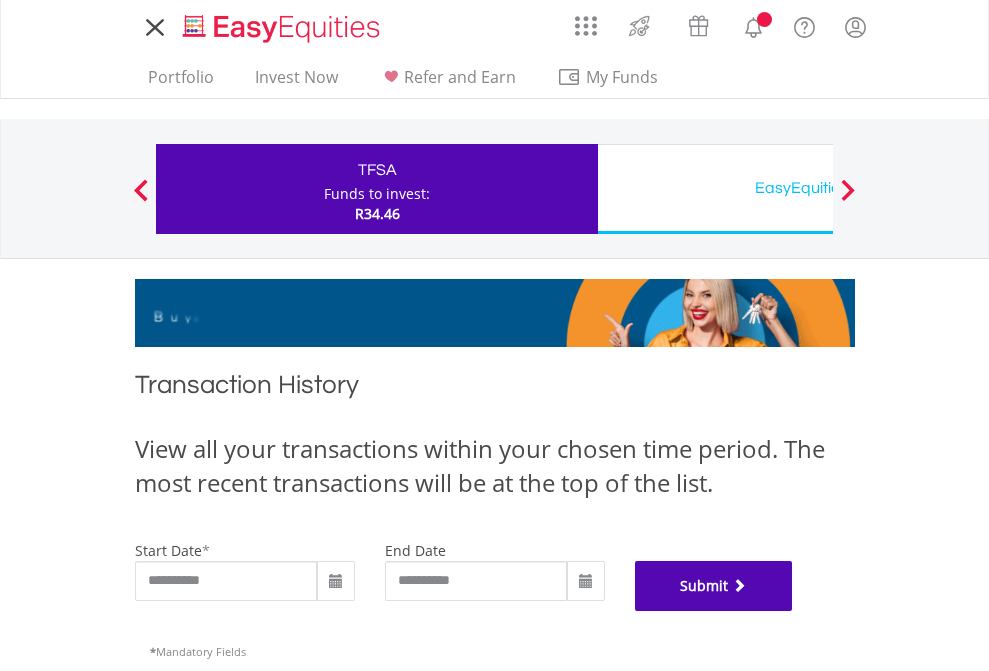 click on "Submit" at bounding box center (714, 586) 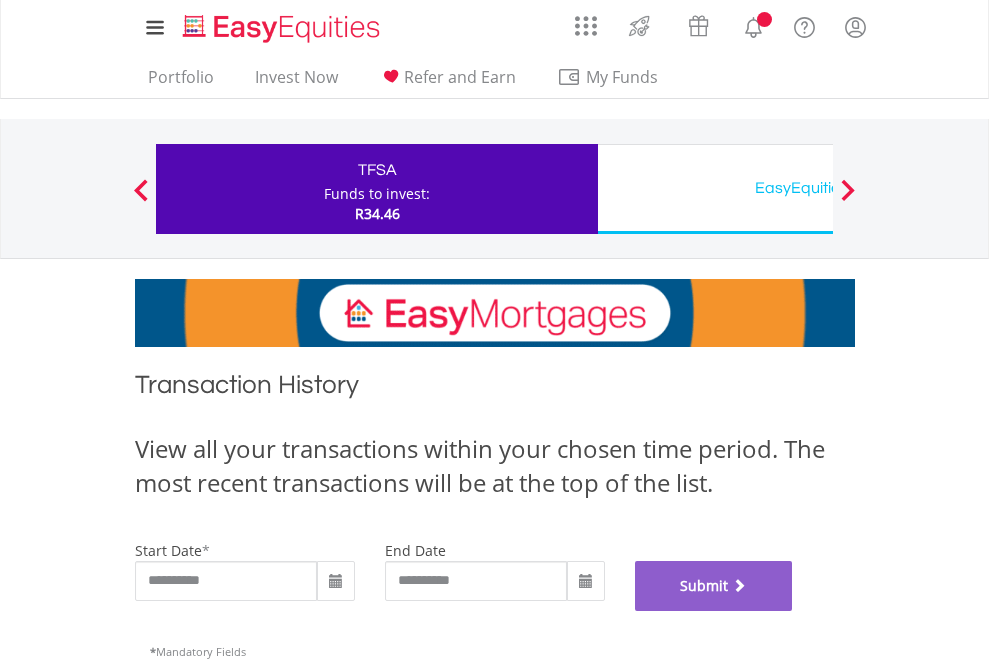scroll, scrollTop: 811, scrollLeft: 0, axis: vertical 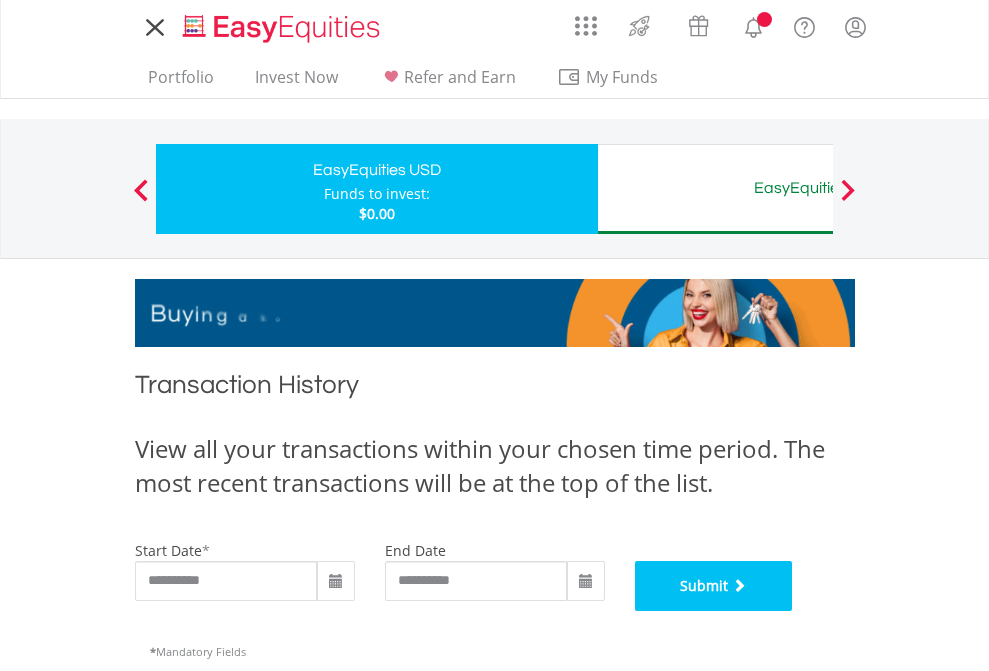 click on "Submit" at bounding box center [714, 586] 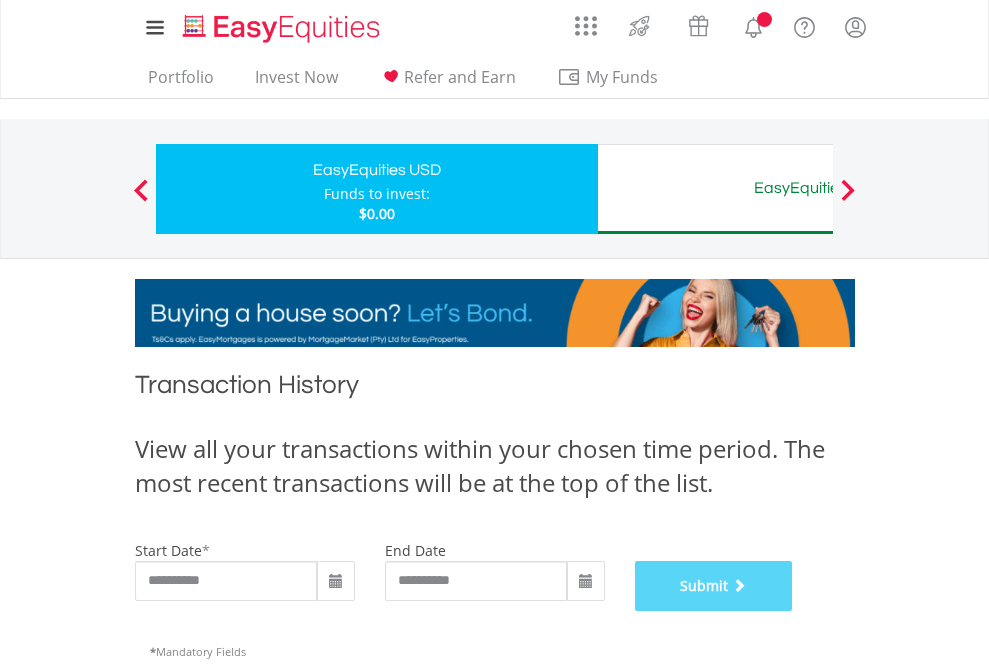 scroll, scrollTop: 811, scrollLeft: 0, axis: vertical 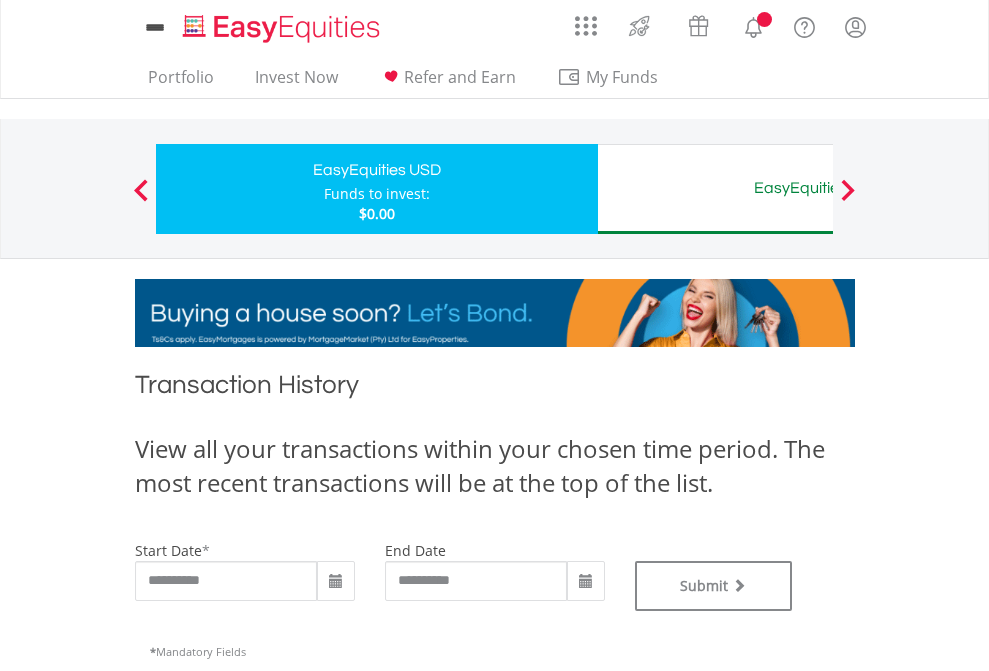 click on "EasyEquities AUD" at bounding box center [818, 188] 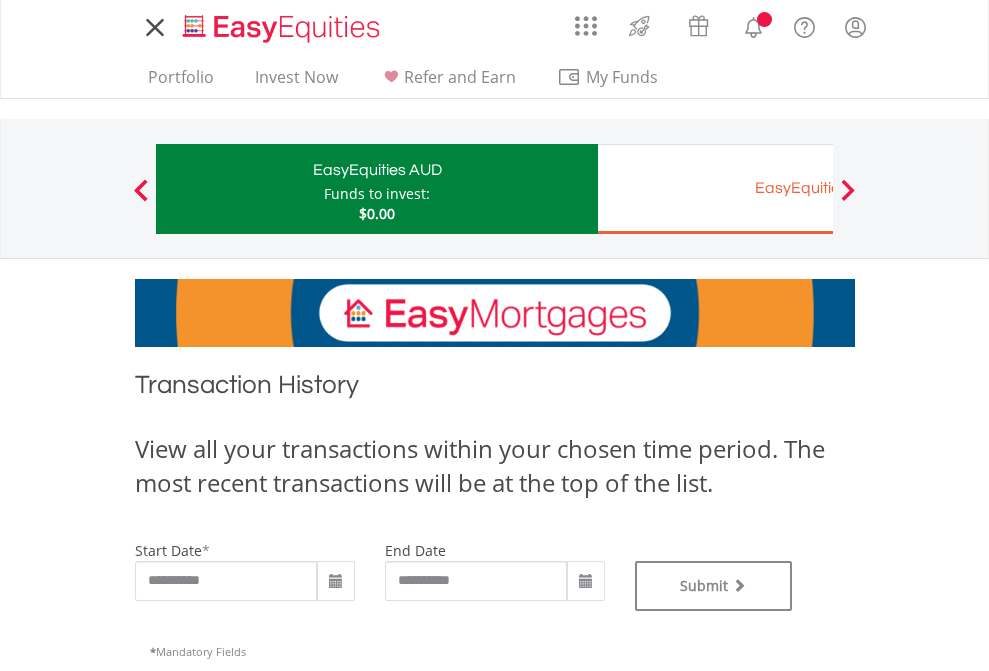 scroll, scrollTop: 0, scrollLeft: 0, axis: both 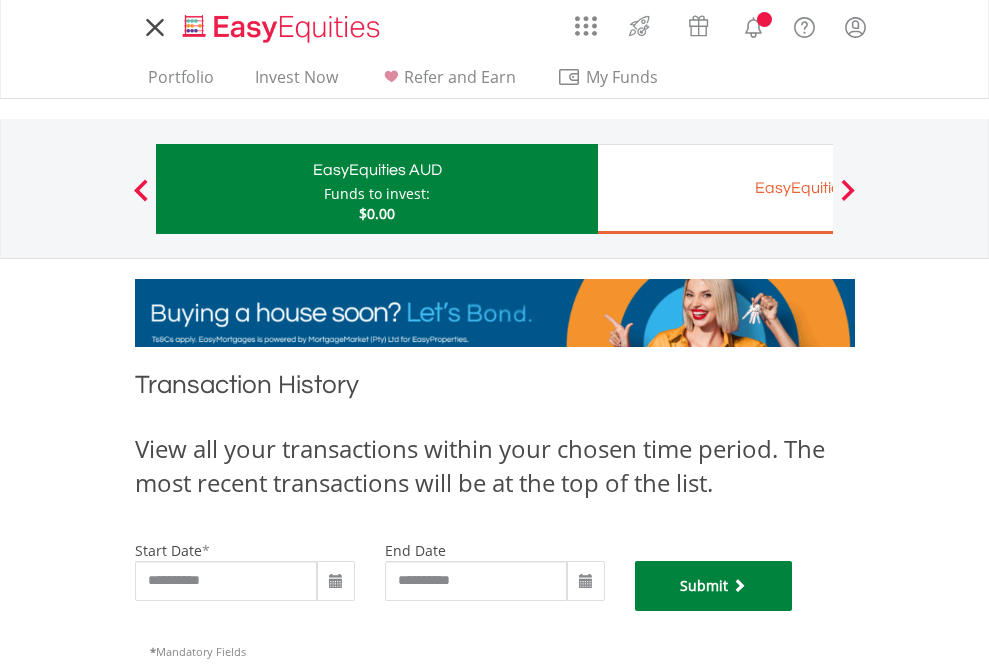 click on "Submit" at bounding box center [714, 586] 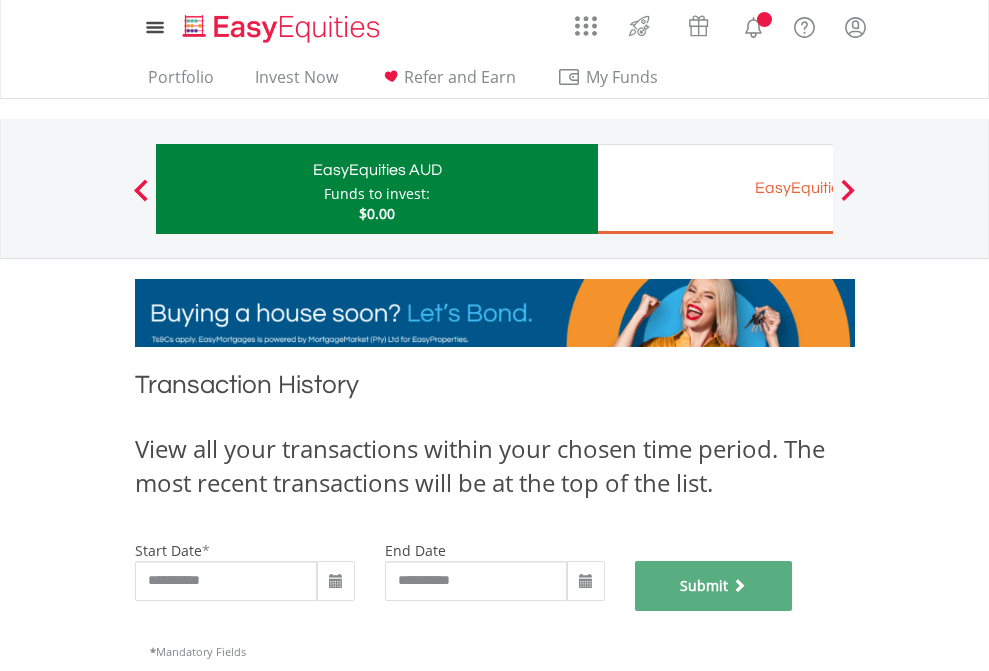 scroll, scrollTop: 811, scrollLeft: 0, axis: vertical 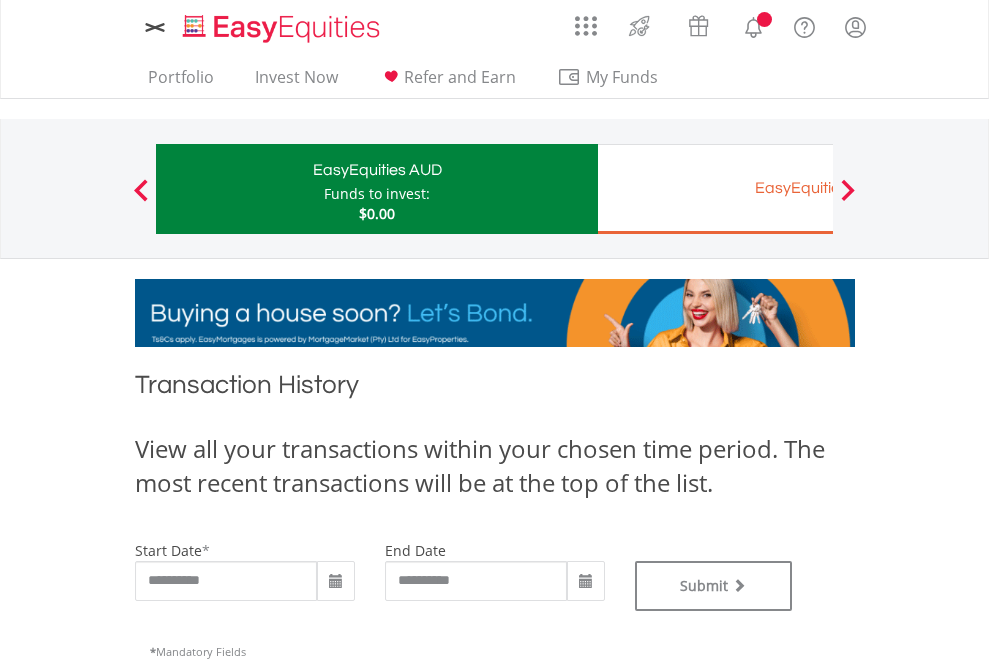 click on "EasyEquities EUR" at bounding box center [818, 188] 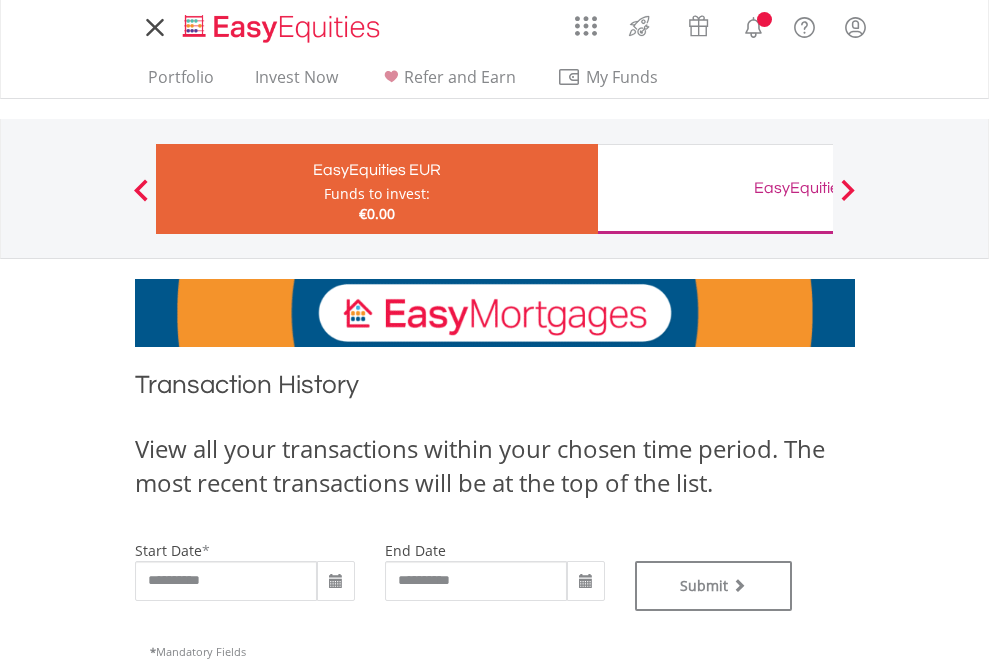 scroll, scrollTop: 0, scrollLeft: 0, axis: both 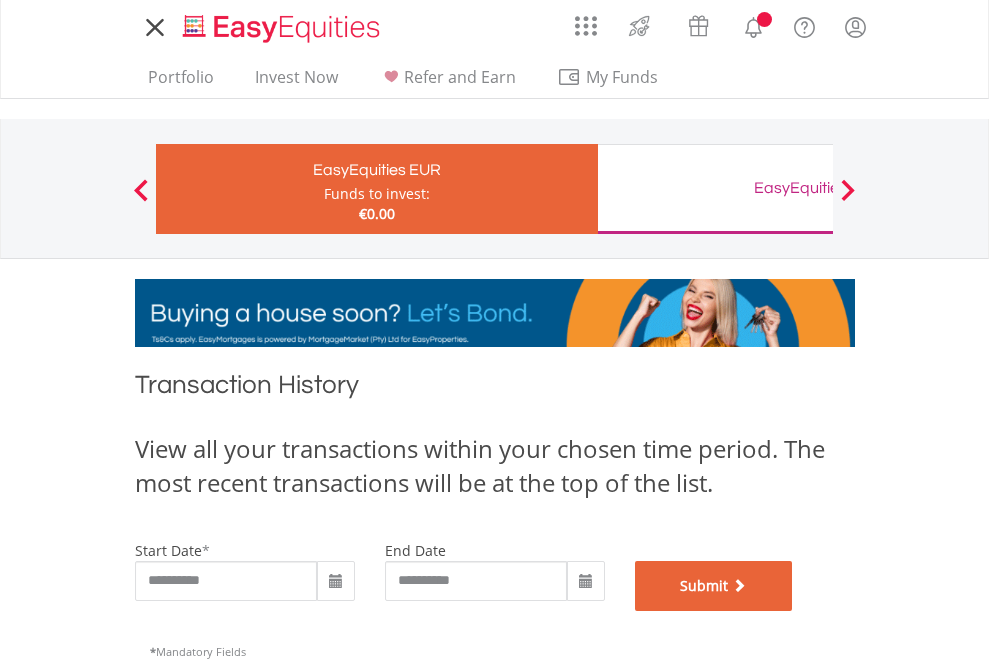 click on "Submit" at bounding box center (714, 586) 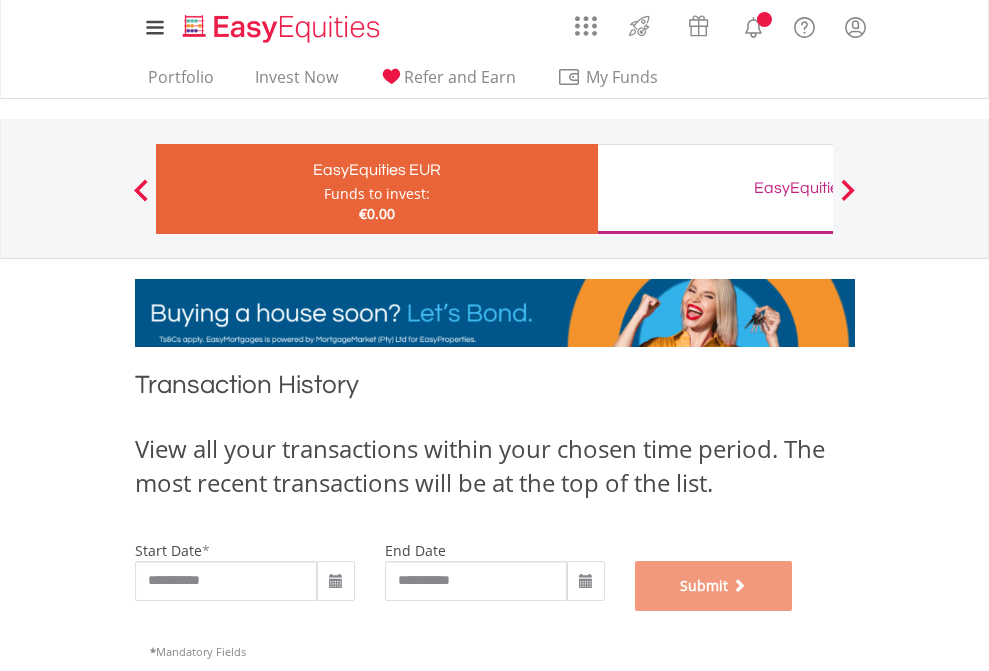 scroll, scrollTop: 811, scrollLeft: 0, axis: vertical 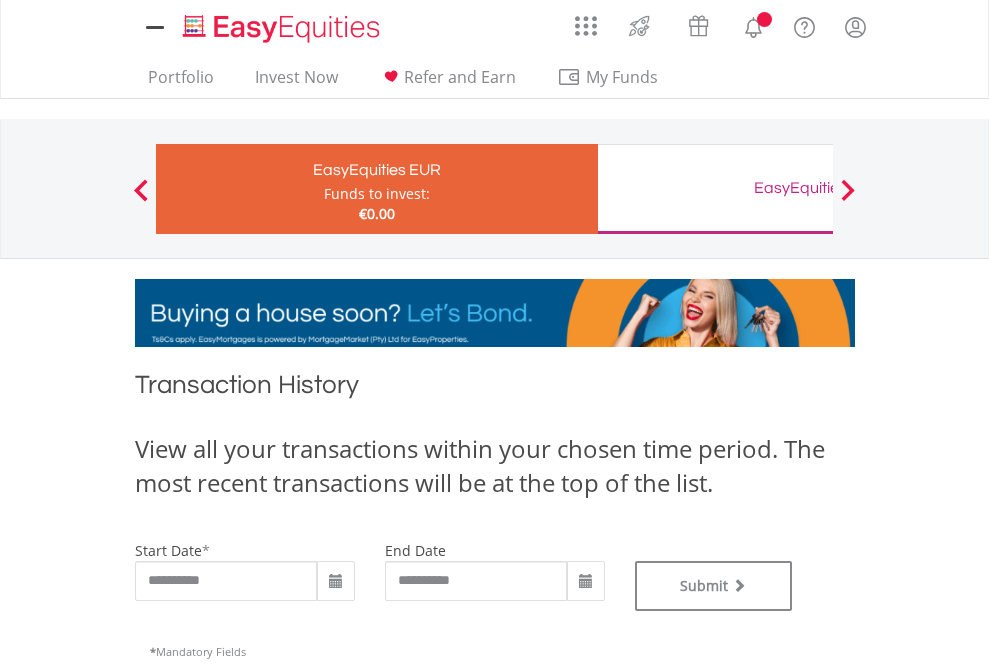 click on "EasyEquities GBP" at bounding box center (818, 188) 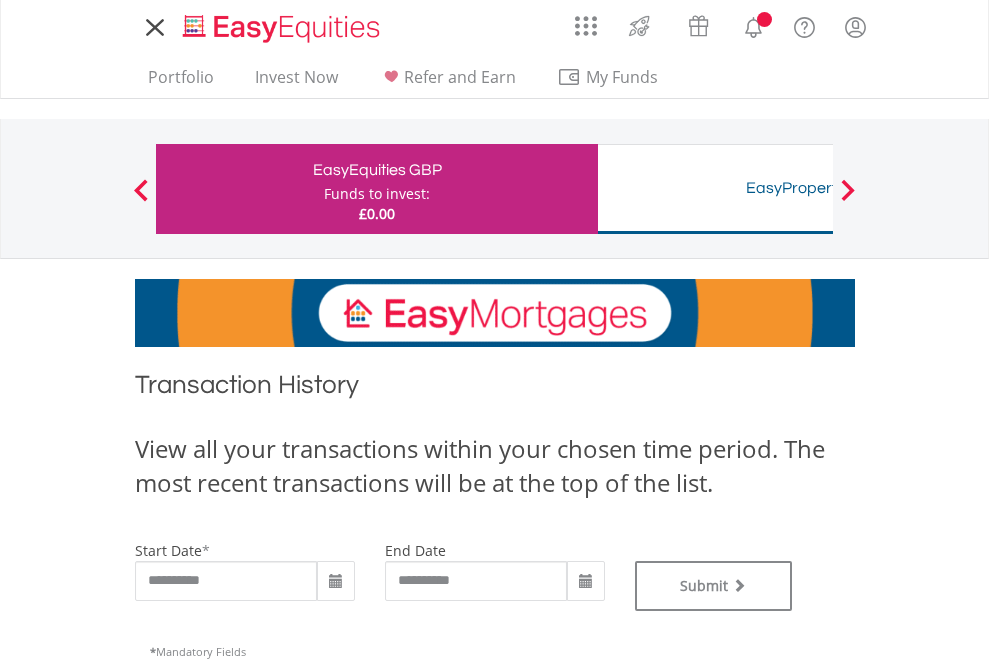 scroll, scrollTop: 0, scrollLeft: 0, axis: both 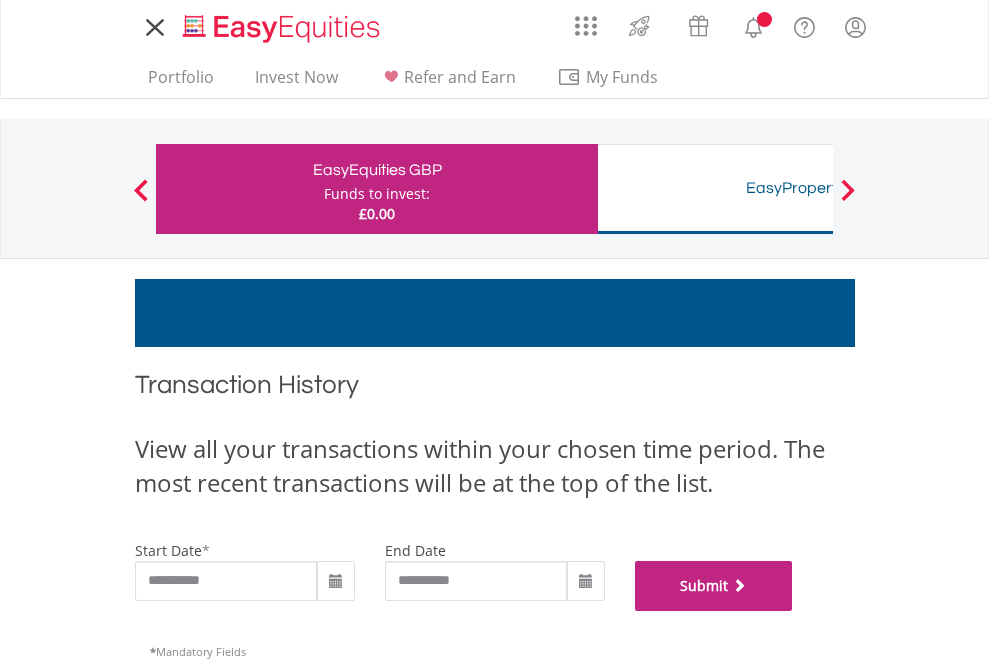 click on "Submit" at bounding box center [714, 586] 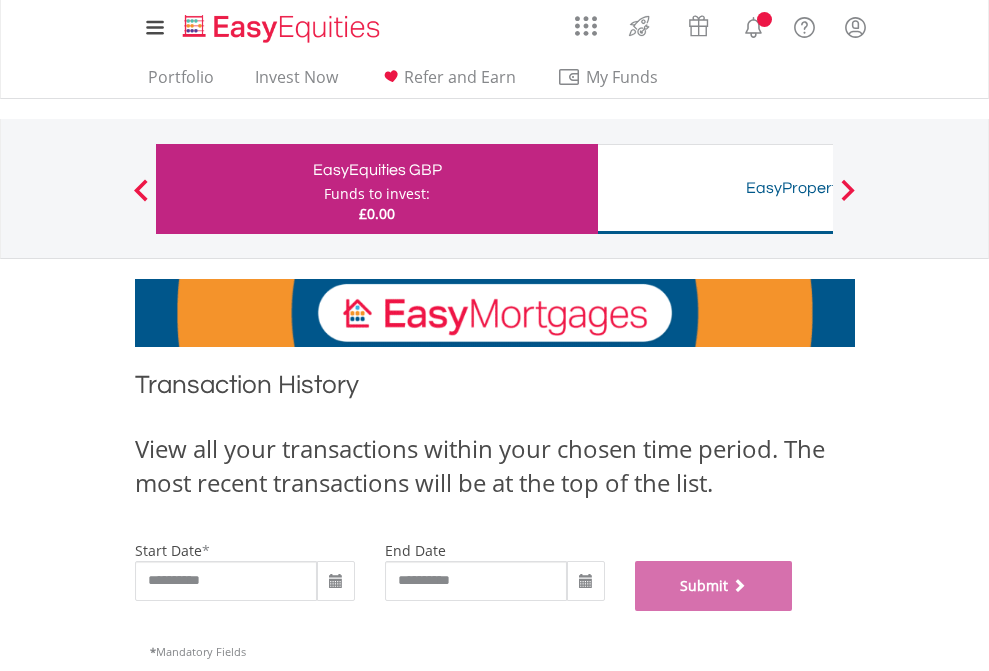 scroll, scrollTop: 811, scrollLeft: 0, axis: vertical 